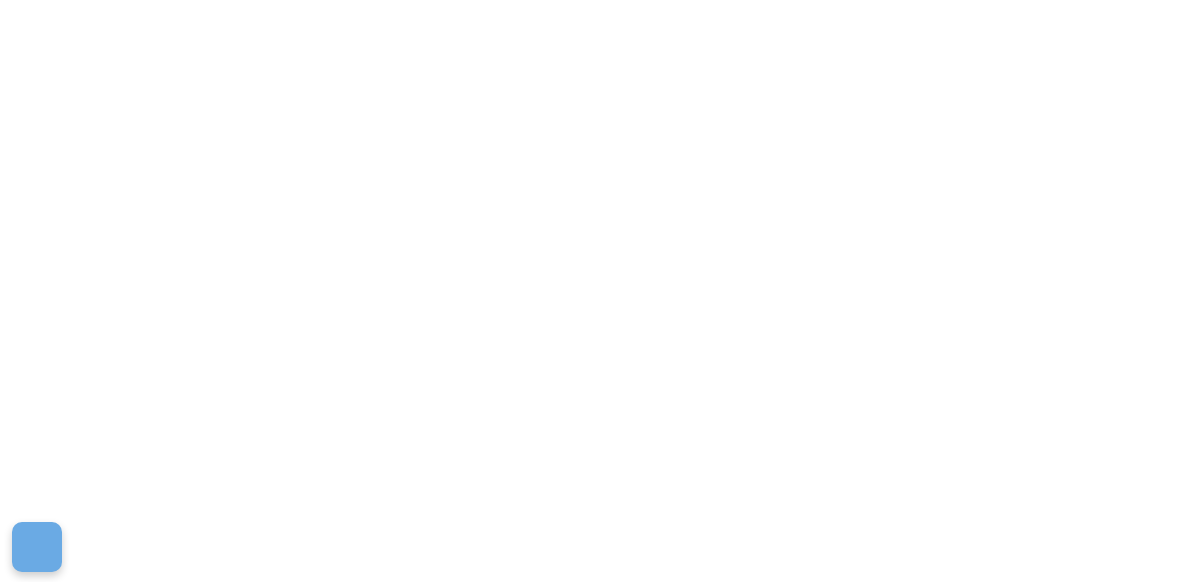 scroll, scrollTop: 0, scrollLeft: 0, axis: both 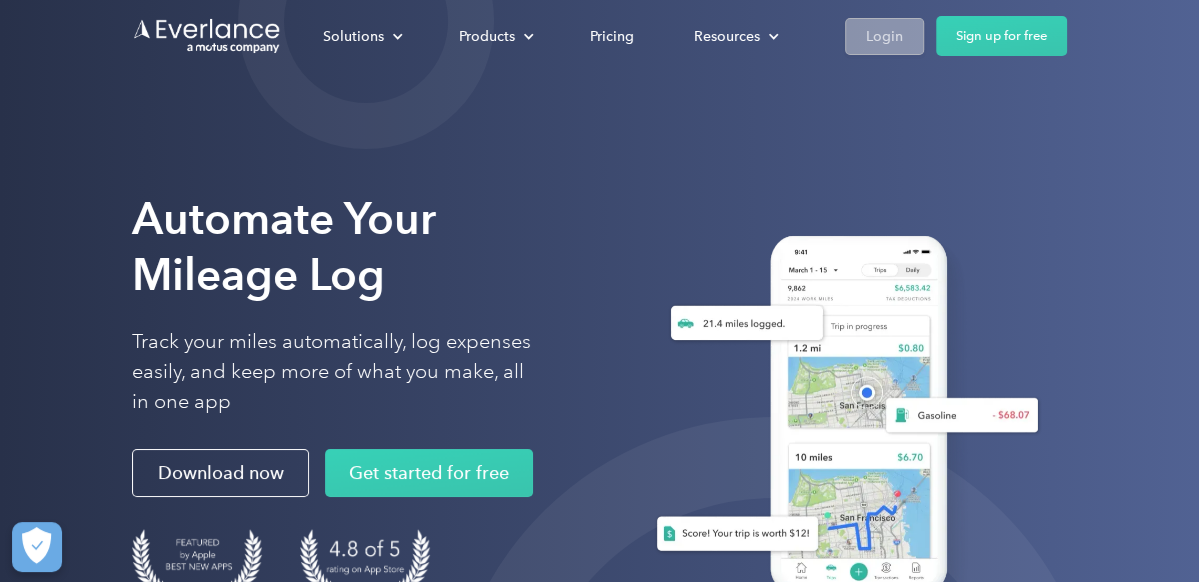 click on "Login" at bounding box center (884, 36) 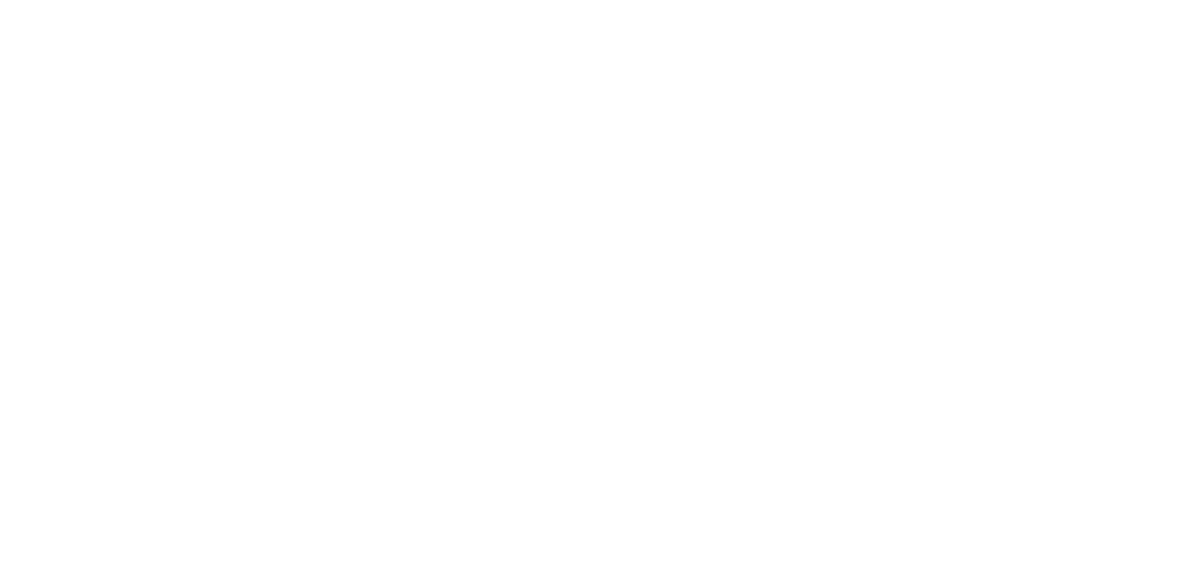 scroll, scrollTop: 0, scrollLeft: 0, axis: both 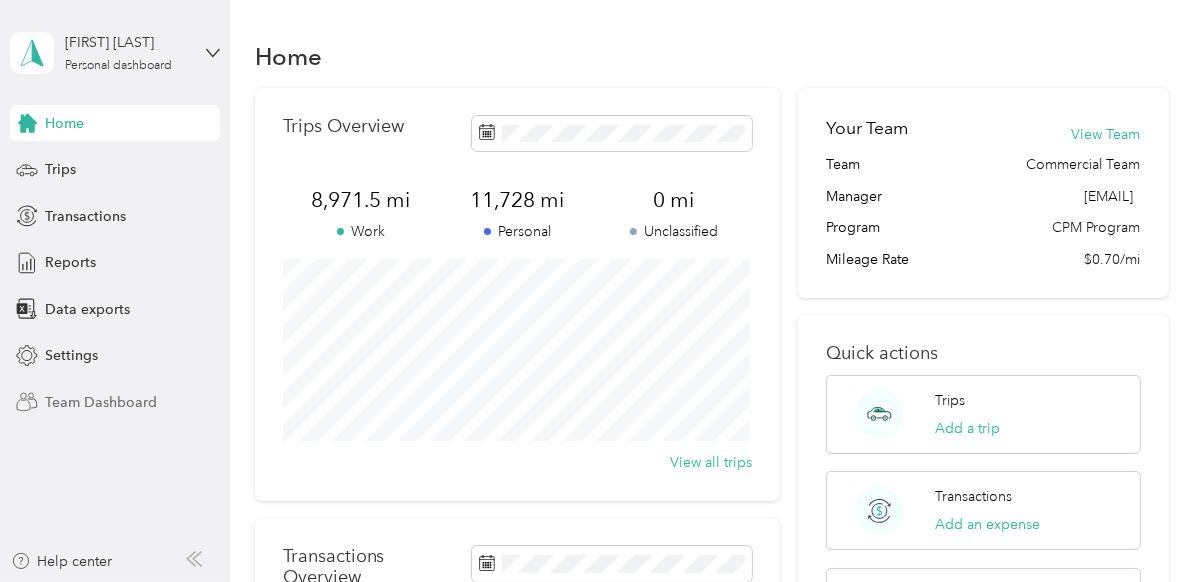 click on "Team Dashboard" at bounding box center (101, 402) 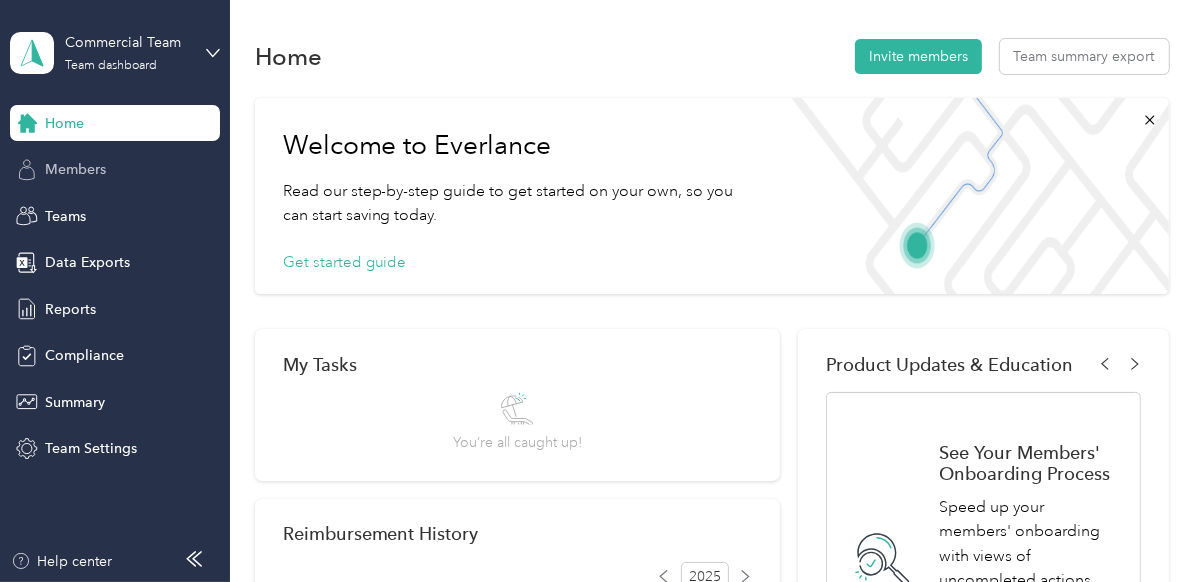 click on "Members" at bounding box center [75, 169] 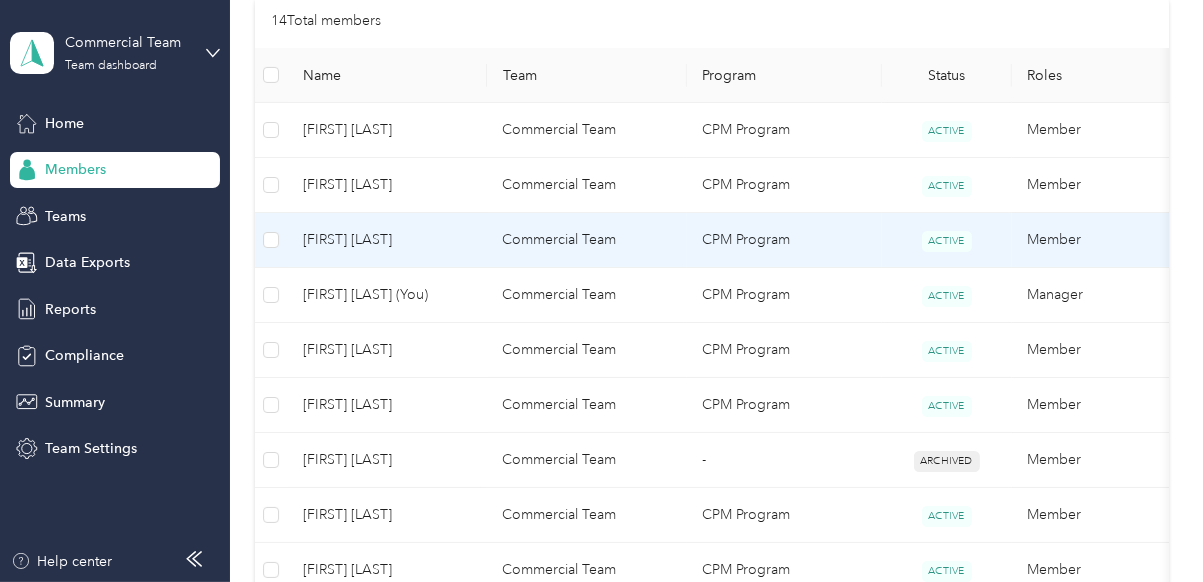 scroll, scrollTop: 499, scrollLeft: 0, axis: vertical 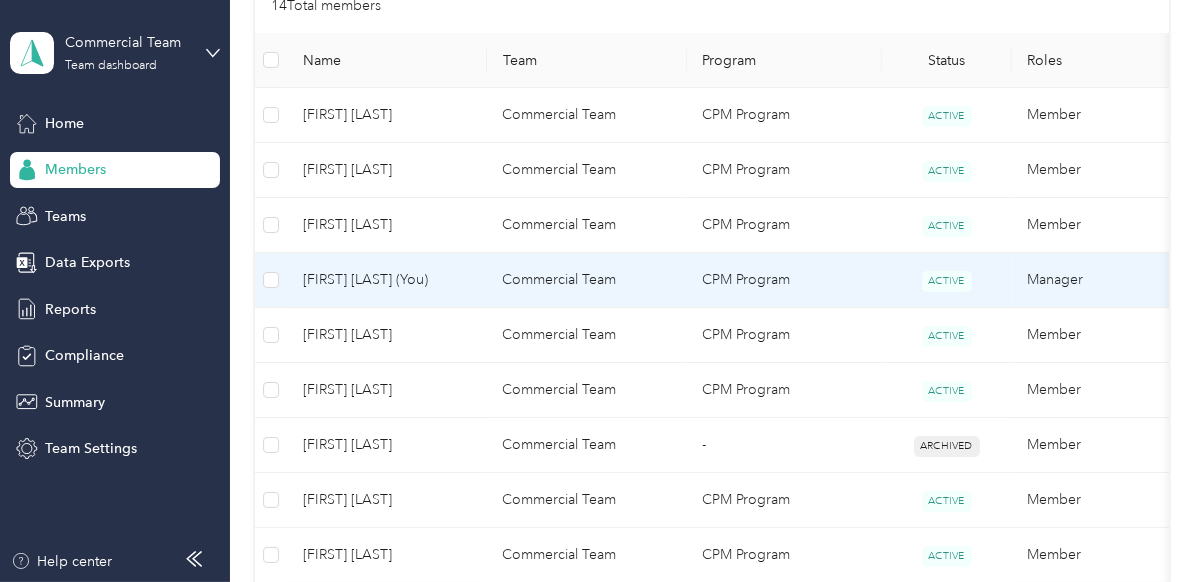 click on "[FIRST] [LAST] (You)" at bounding box center (387, 280) 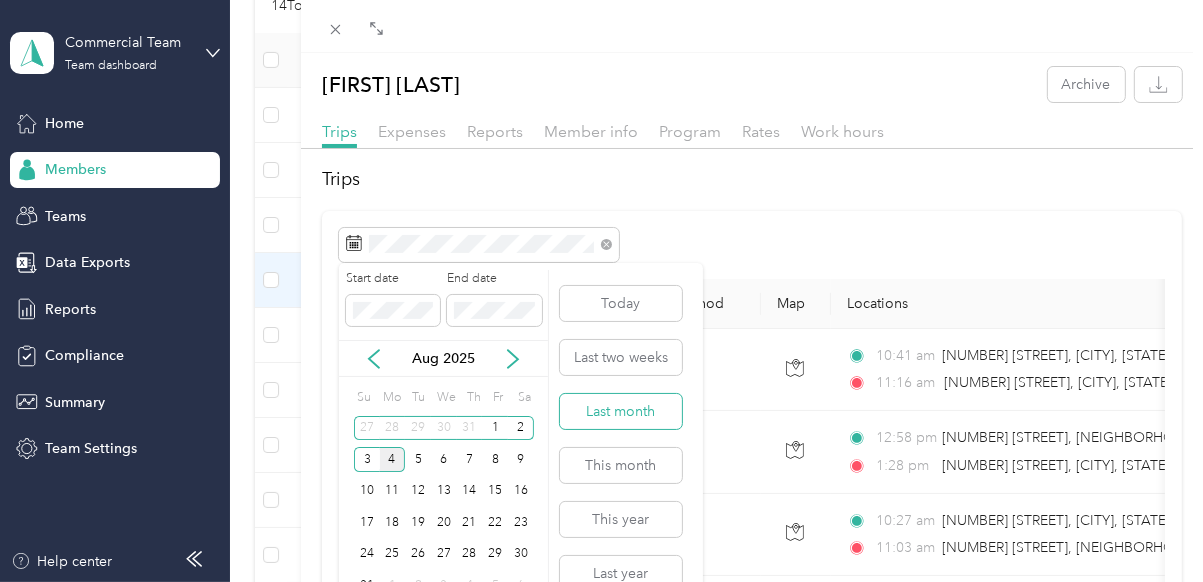 click on "Last month" at bounding box center [621, 411] 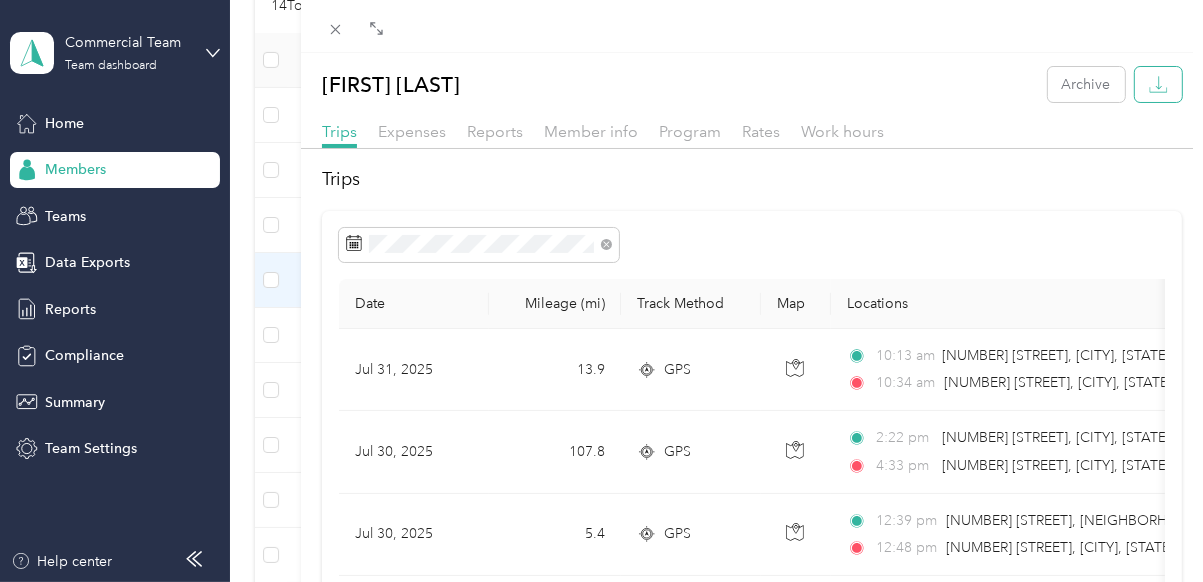 click 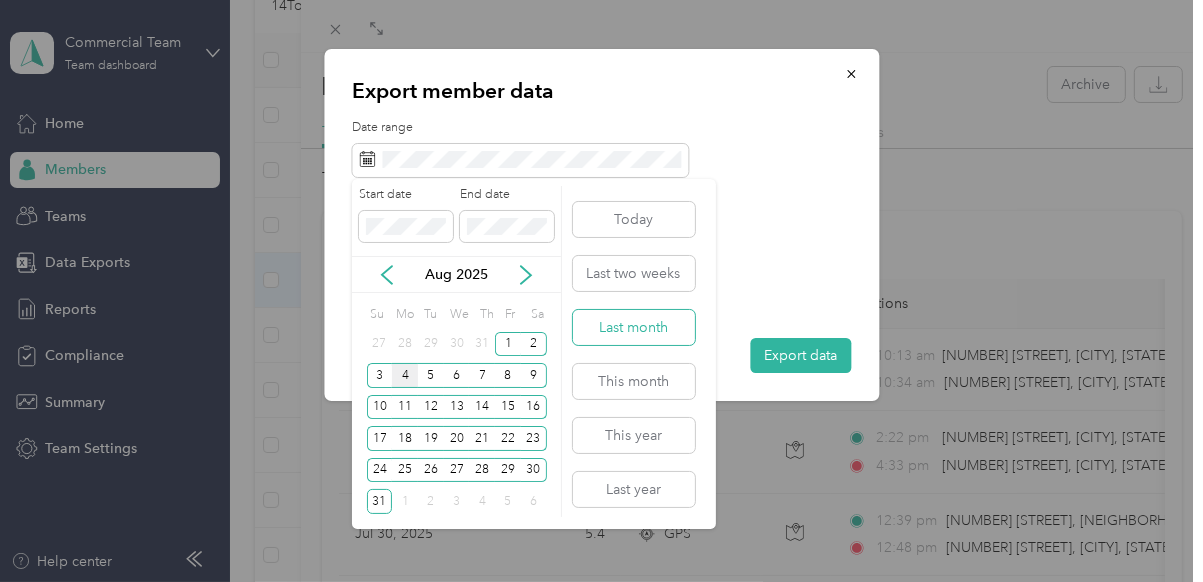 click on "Last month" at bounding box center [634, 327] 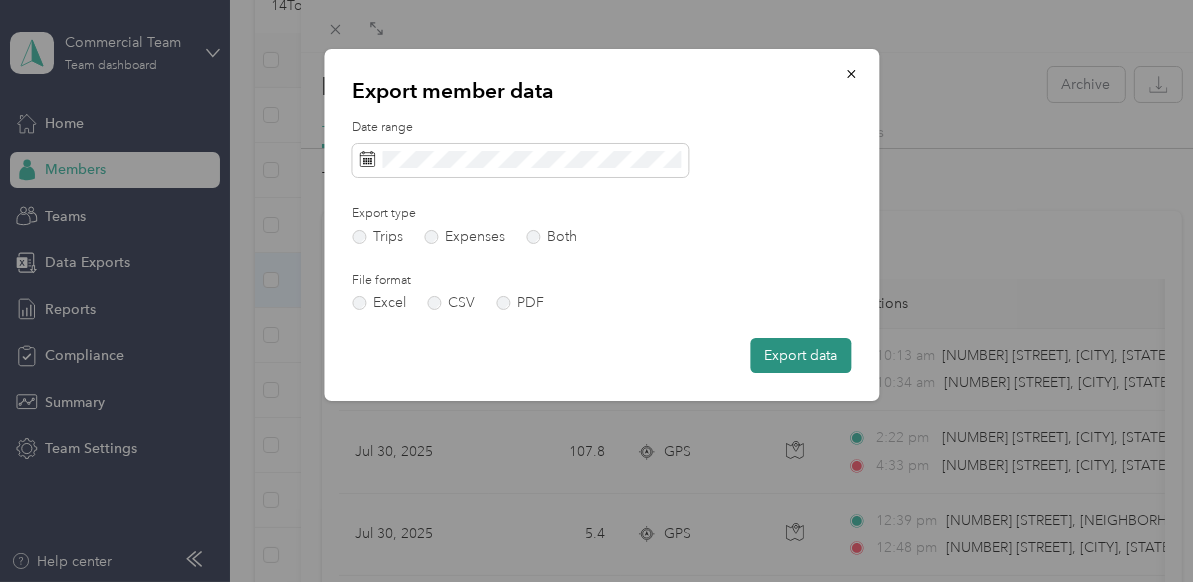 click on "Export data" at bounding box center (800, 355) 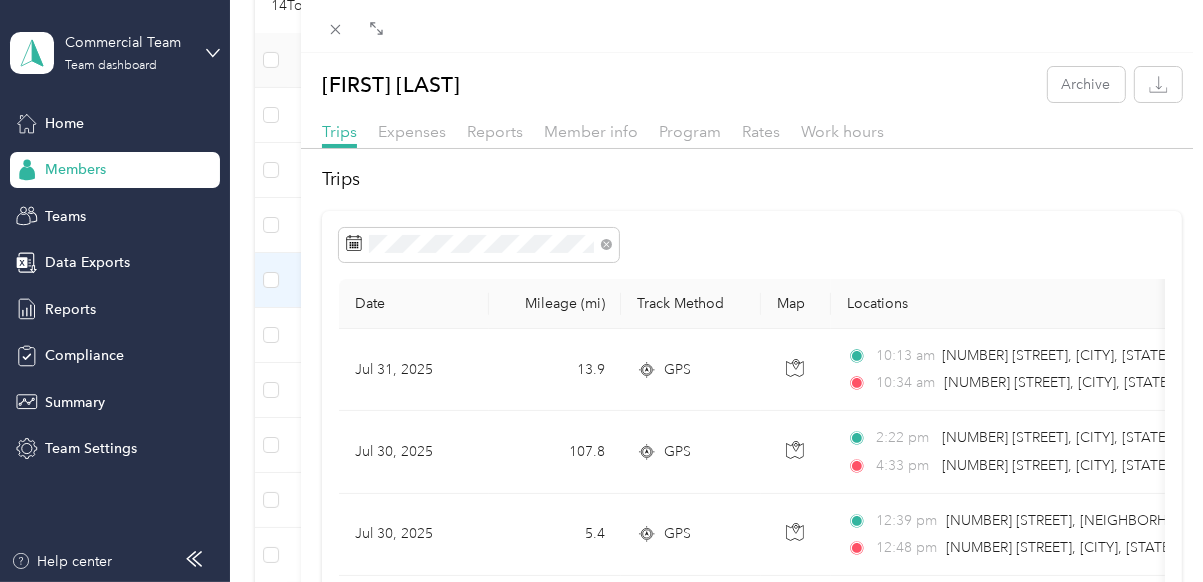drag, startPoint x: 424, startPoint y: 128, endPoint x: 443, endPoint y: 166, distance: 42.48529 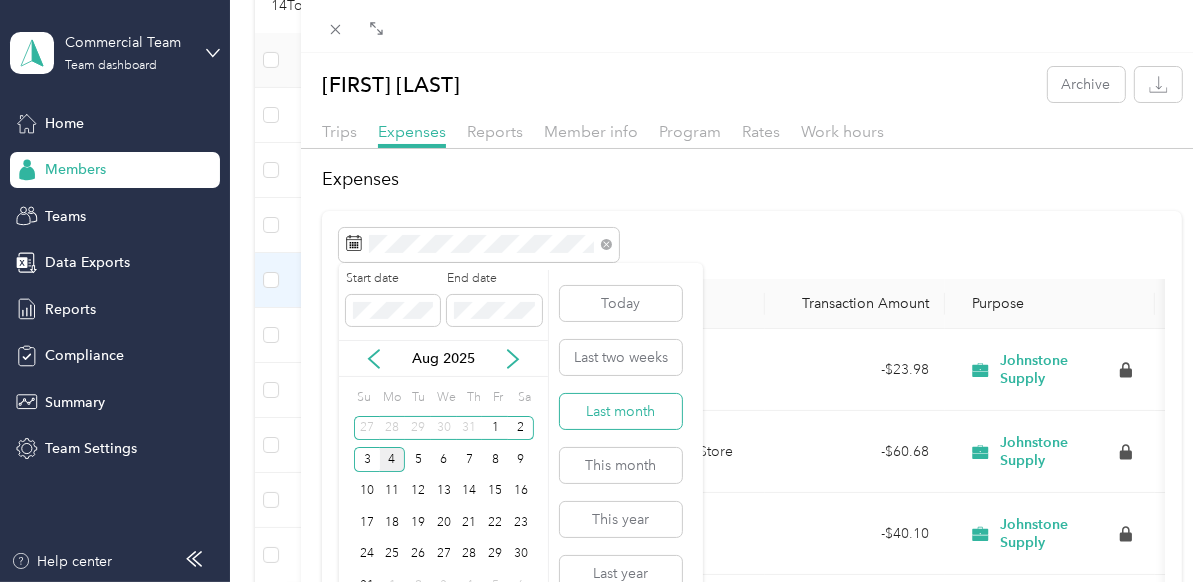 click on "Last month" at bounding box center [621, 411] 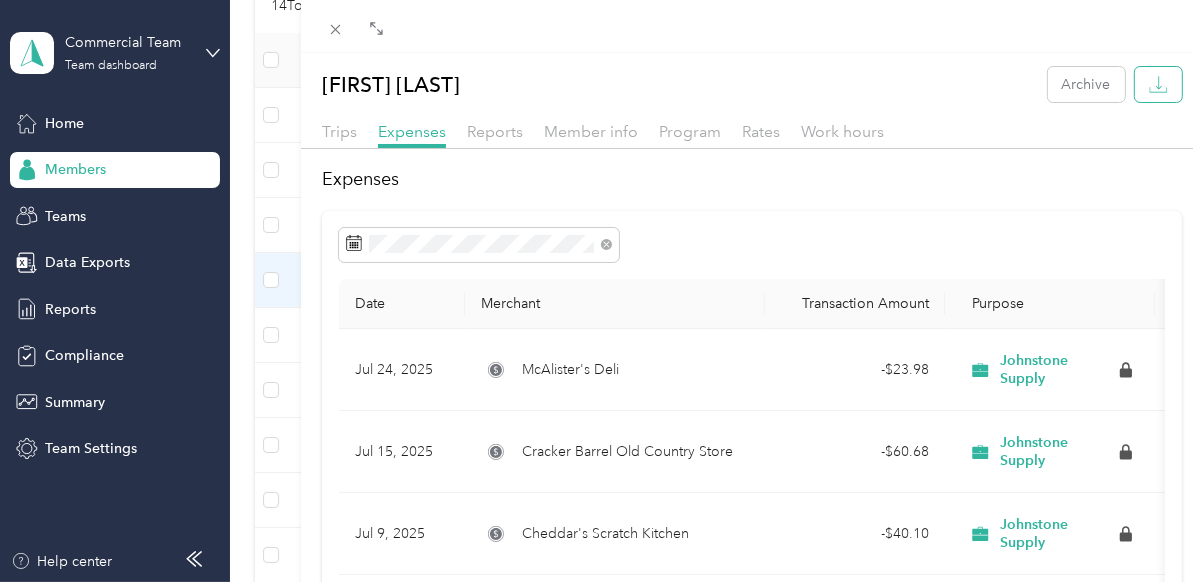 click 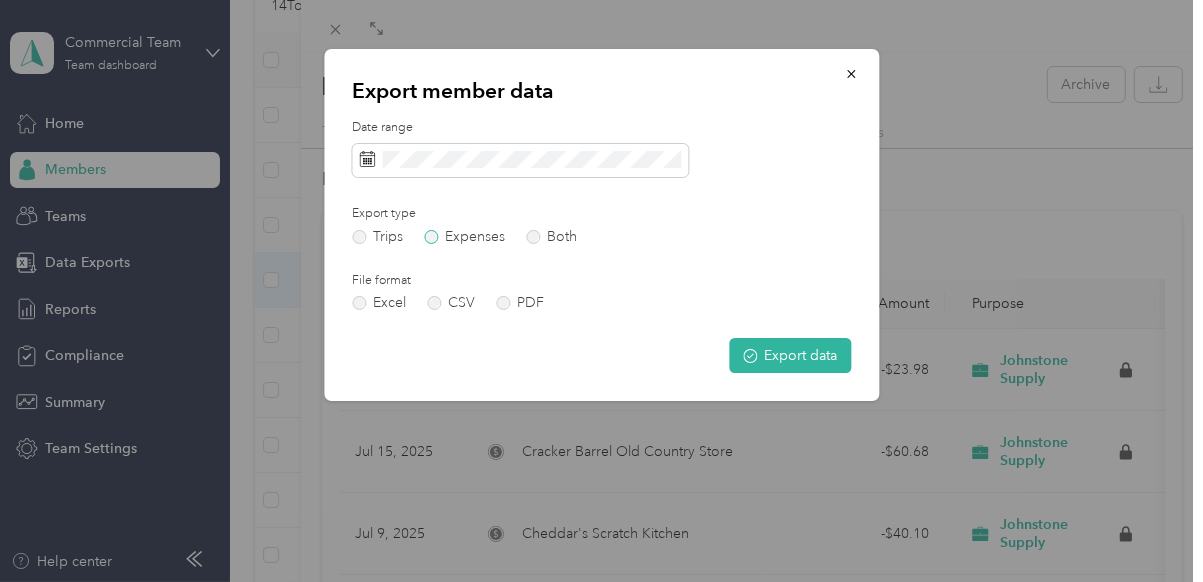 drag, startPoint x: 428, startPoint y: 235, endPoint x: 438, endPoint y: 237, distance: 10.198039 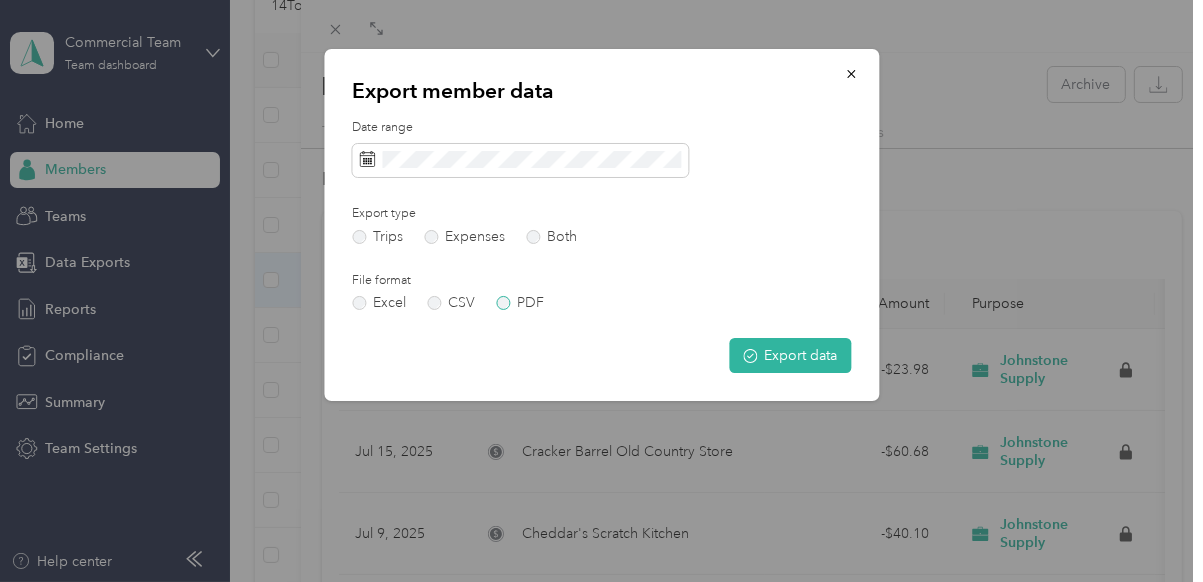 click on "PDF" at bounding box center (520, 303) 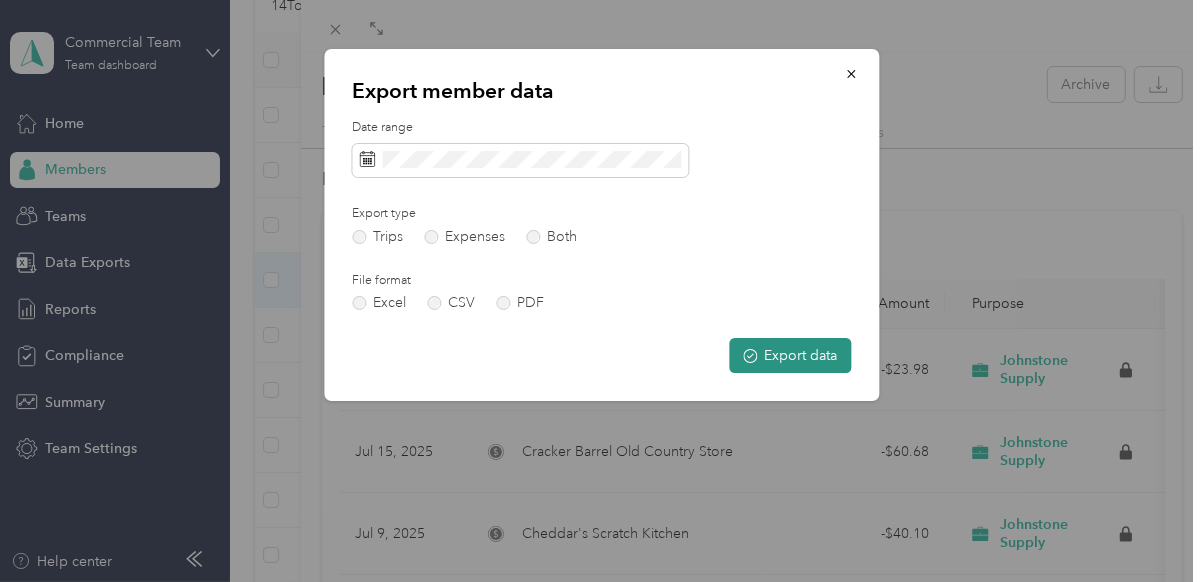 click on "Export data" at bounding box center (790, 355) 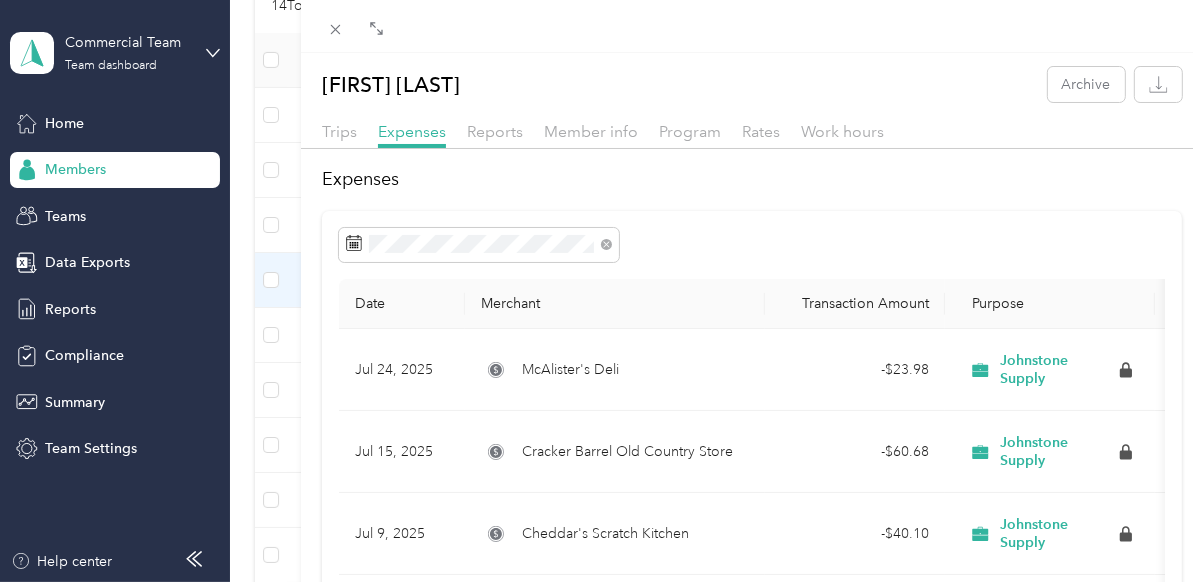 click on "[BRAND] [BRAND] | [BRAND] Expenses Reports Member info Program Rates Work hours Expenses Date Merchant Transaction Amount Purpose Report           [DATE] [BRAND] -  $[PRICE] [BRAND] [MONTH] [DATE] [BRAND] -  $[PRICE] [BRAND] [MONTH] [DATE] [BRAND] -  $[PRICE] [BRAND] [MONTH] [DATE] [BRAND] -  $[PRICE] [BRAND] [MONTH] [DATE] [BRAND] -  $[PRICE] [BRAND] [MONTH]" at bounding box center [601, 291] 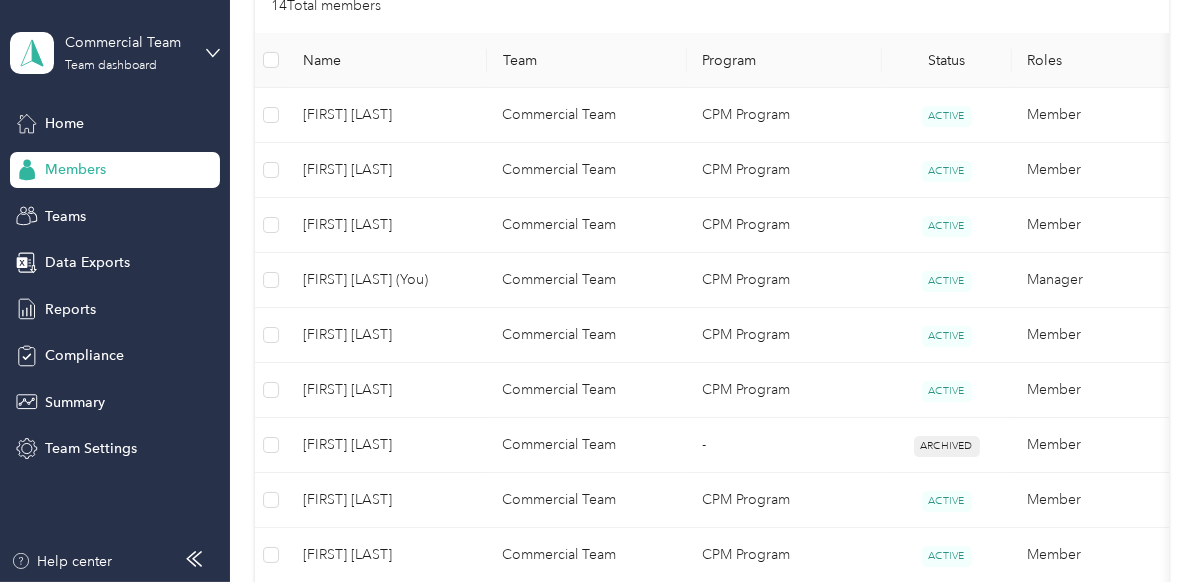 drag, startPoint x: 90, startPoint y: 173, endPoint x: 108, endPoint y: 183, distance: 20.59126 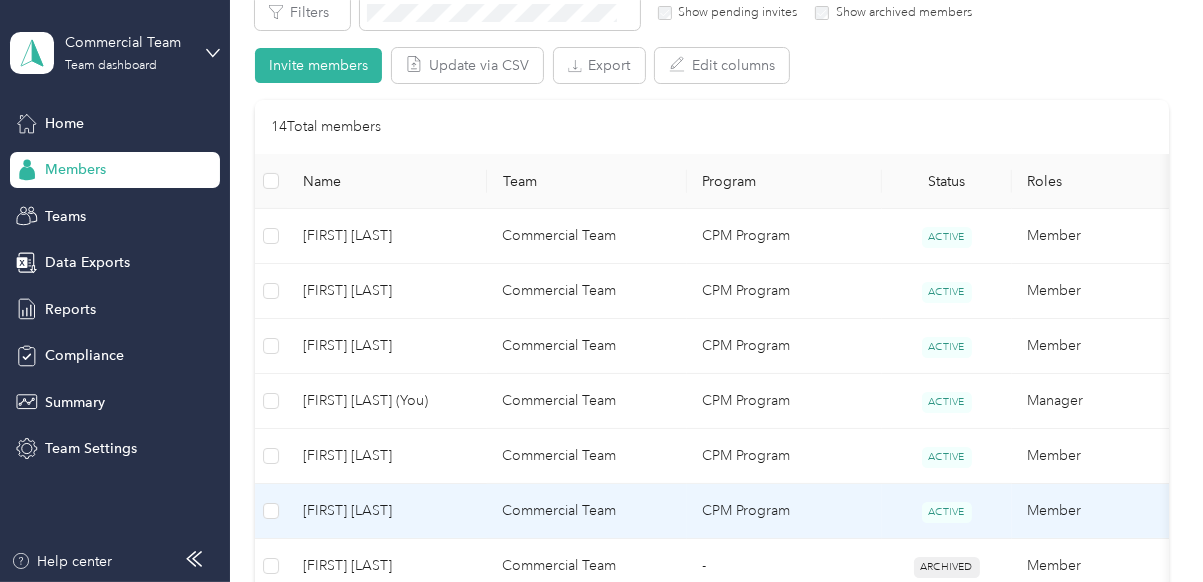 scroll, scrollTop: 371, scrollLeft: 0, axis: vertical 